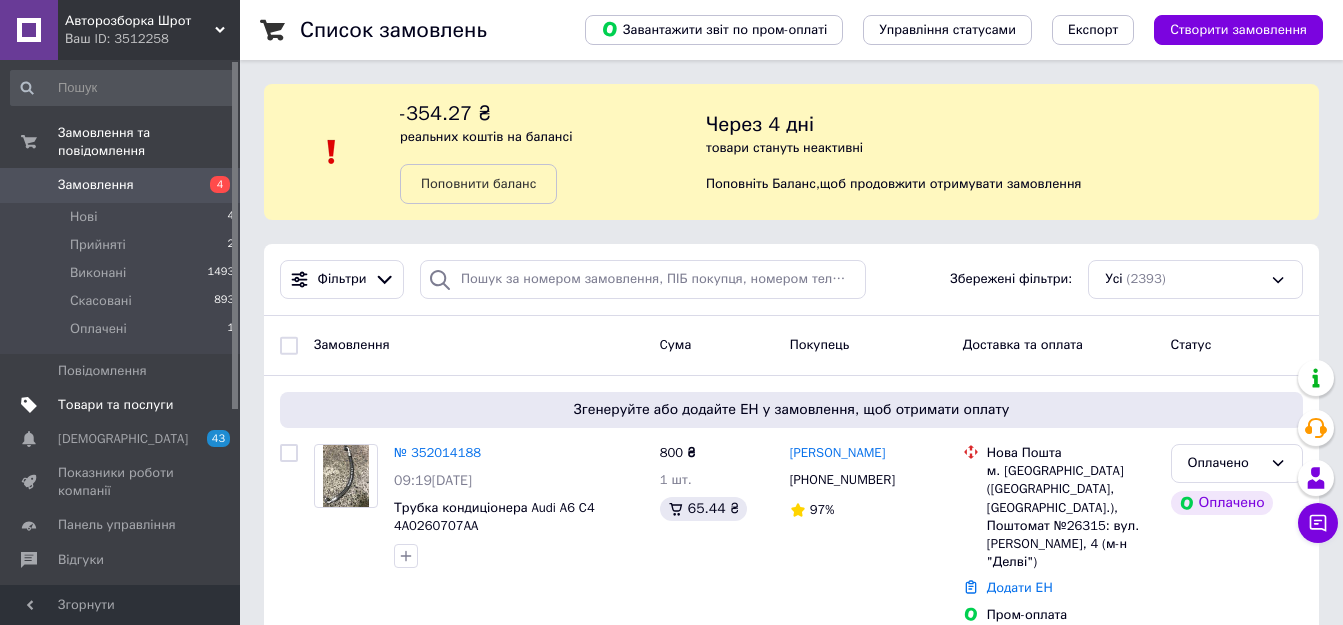 click on "Товари та послуги" at bounding box center [123, 405] 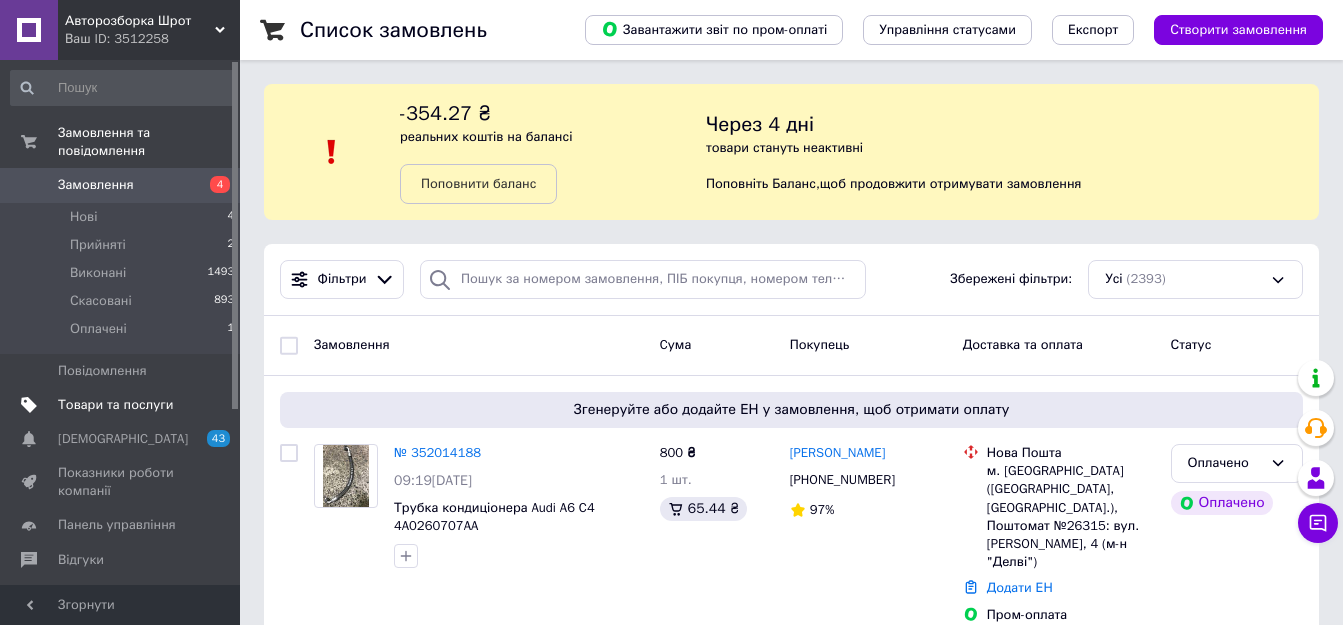 scroll, scrollTop: 0, scrollLeft: 0, axis: both 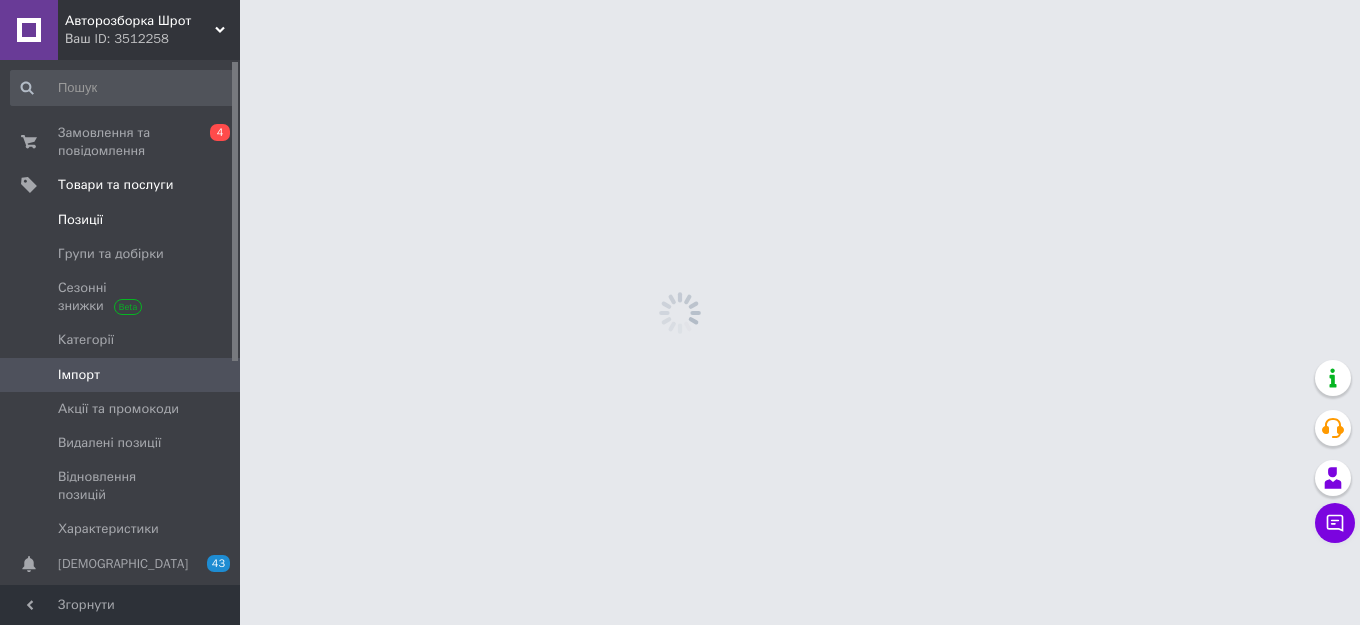 click on "Позиції" at bounding box center (80, 220) 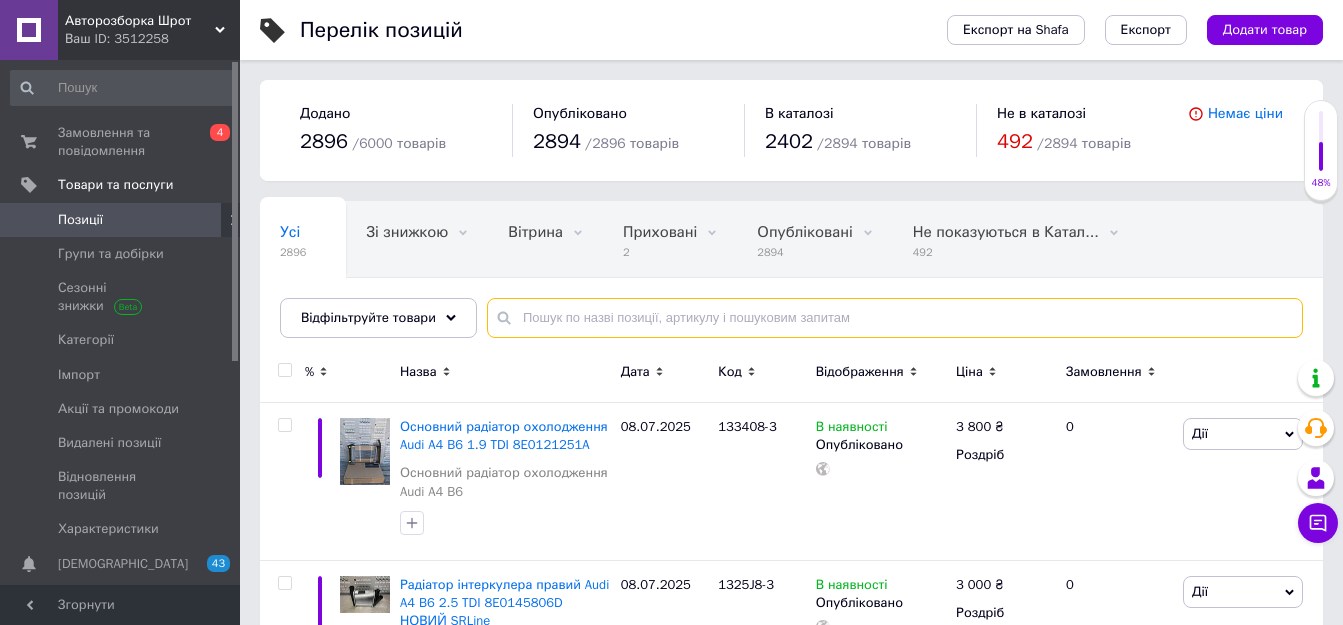 click at bounding box center (895, 318) 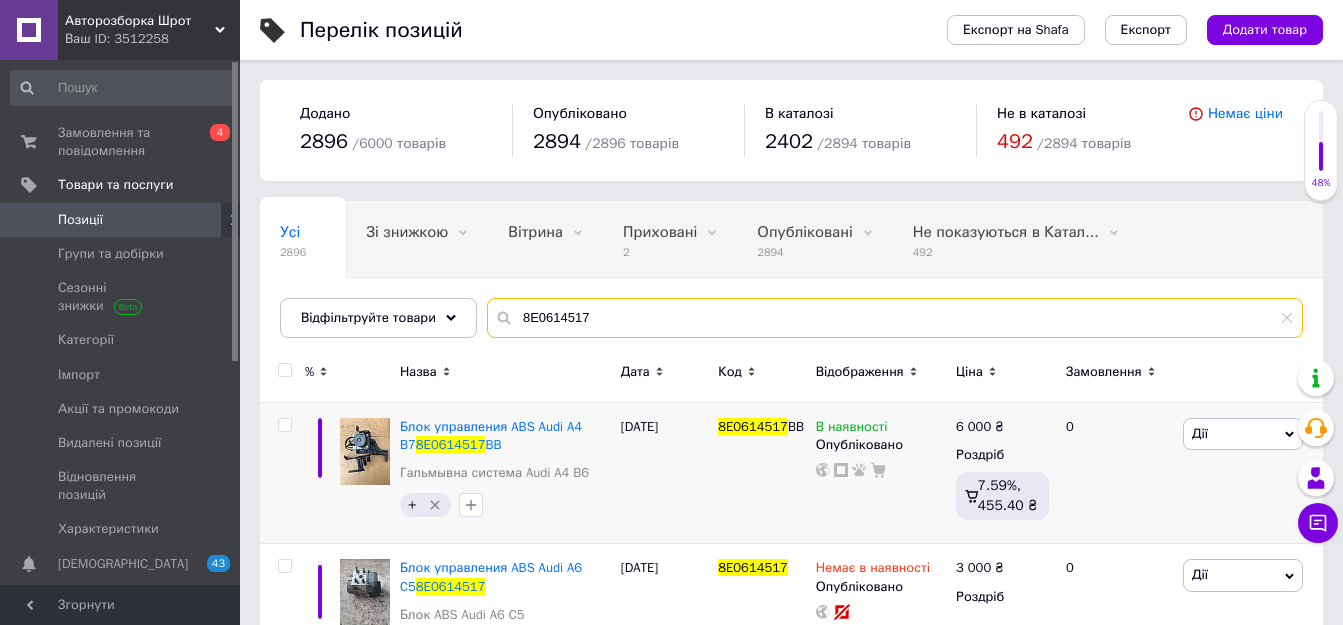 scroll, scrollTop: 100, scrollLeft: 0, axis: vertical 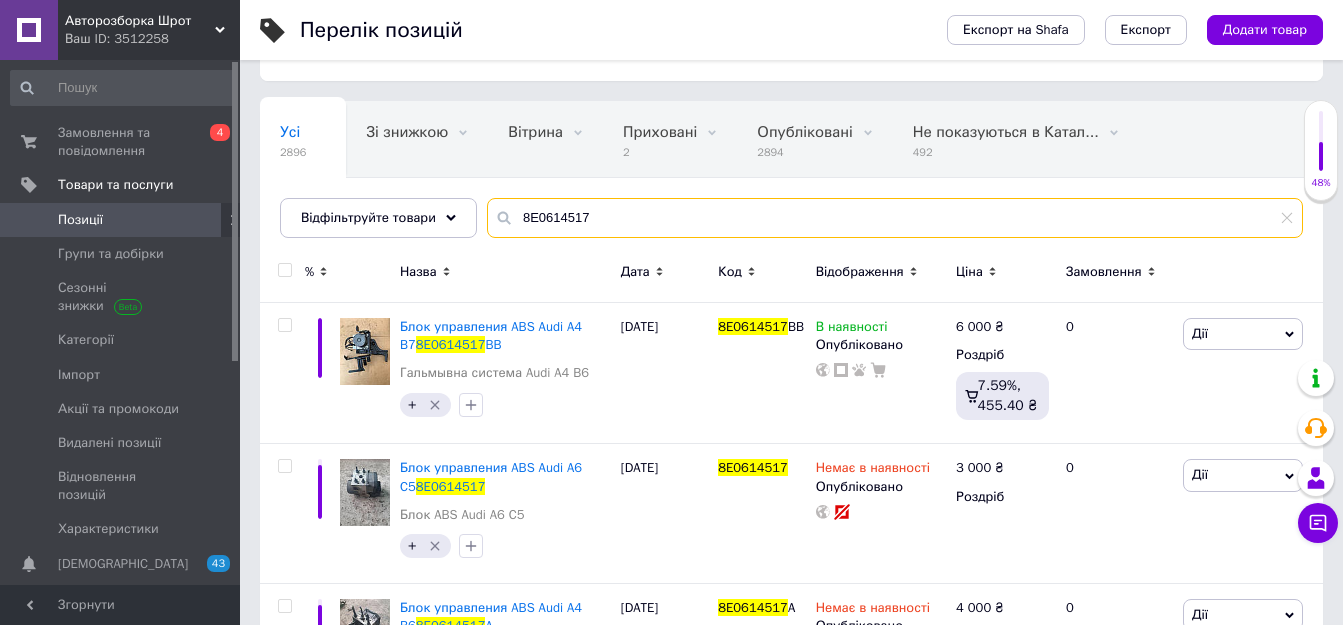 click on "8E0614517" at bounding box center (895, 218) 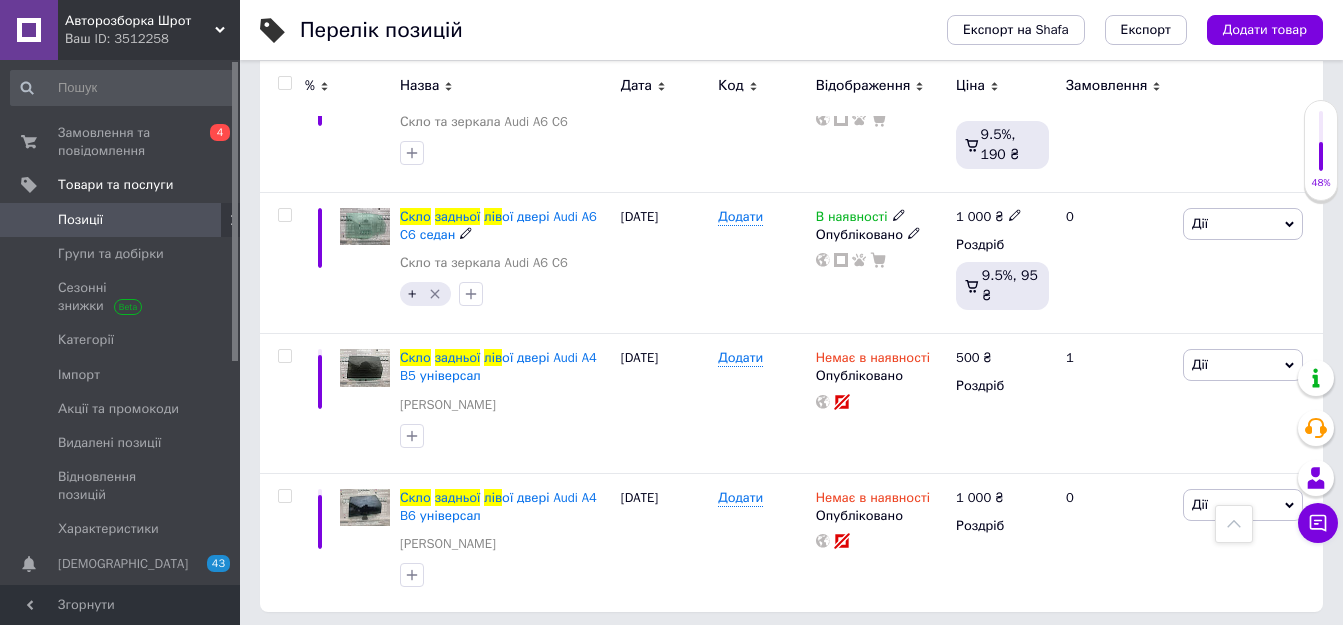 scroll, scrollTop: 1631, scrollLeft: 0, axis: vertical 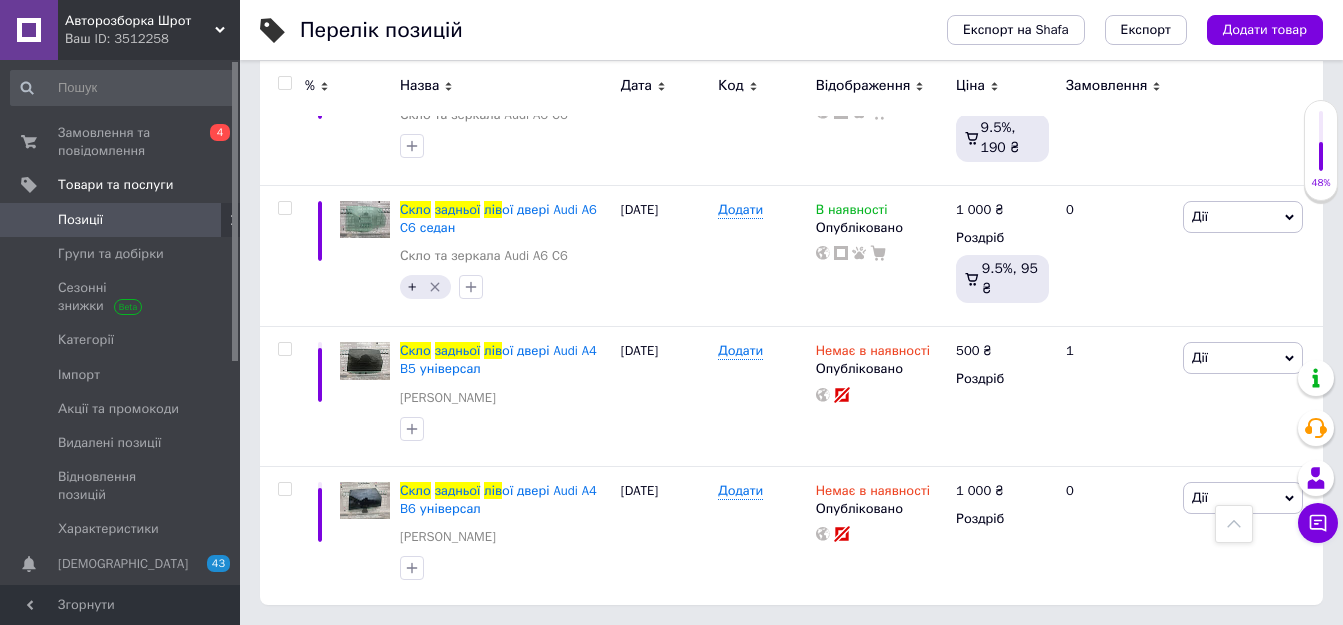type on "скло задньої лів" 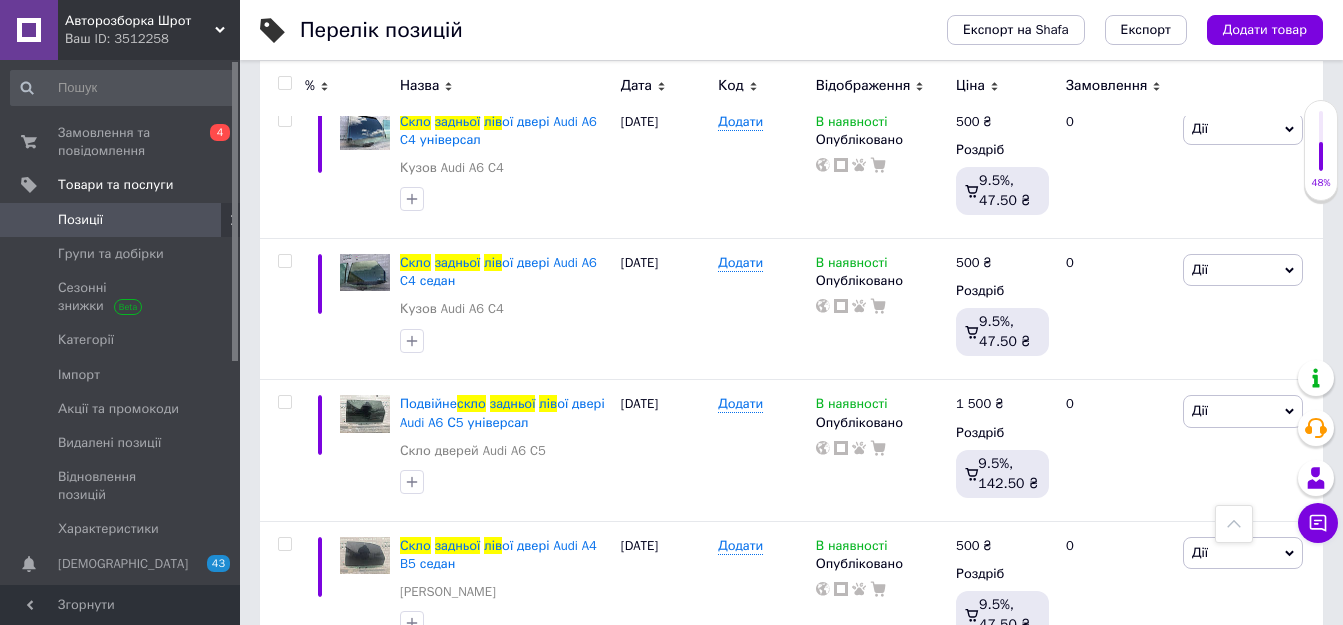 scroll, scrollTop: 831, scrollLeft: 0, axis: vertical 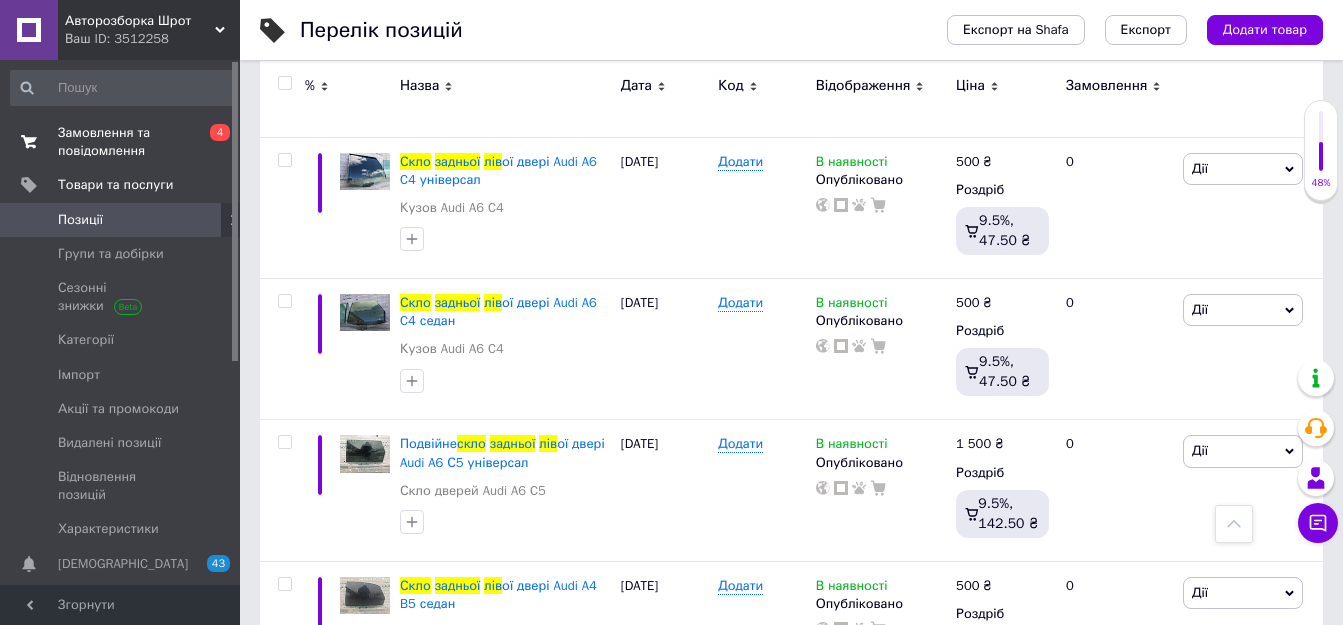 click on "Замовлення та повідомлення" at bounding box center [121, 142] 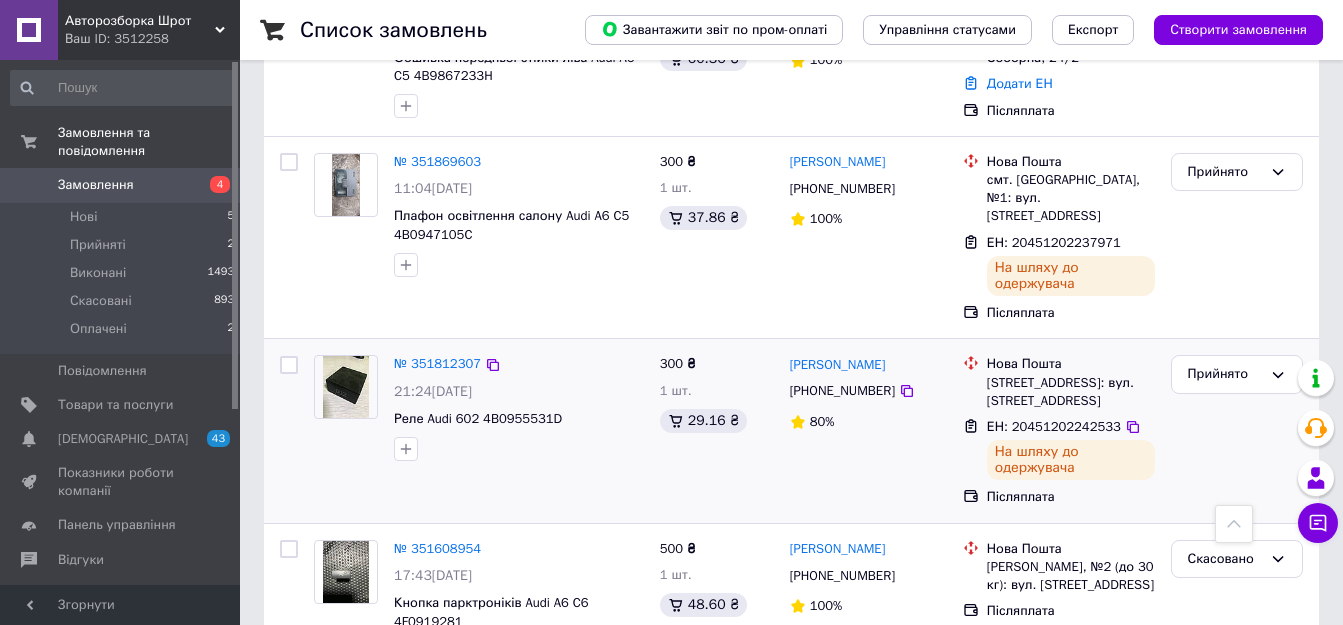 scroll, scrollTop: 1700, scrollLeft: 0, axis: vertical 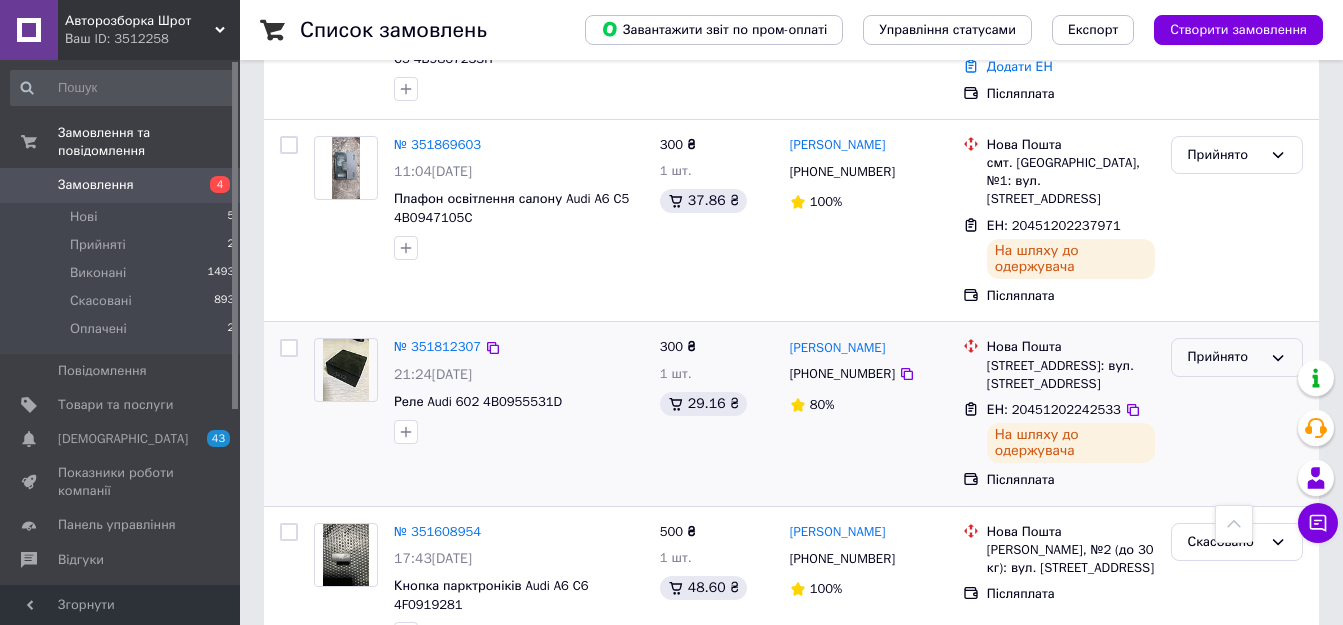 click on "Прийнято" at bounding box center [1225, 357] 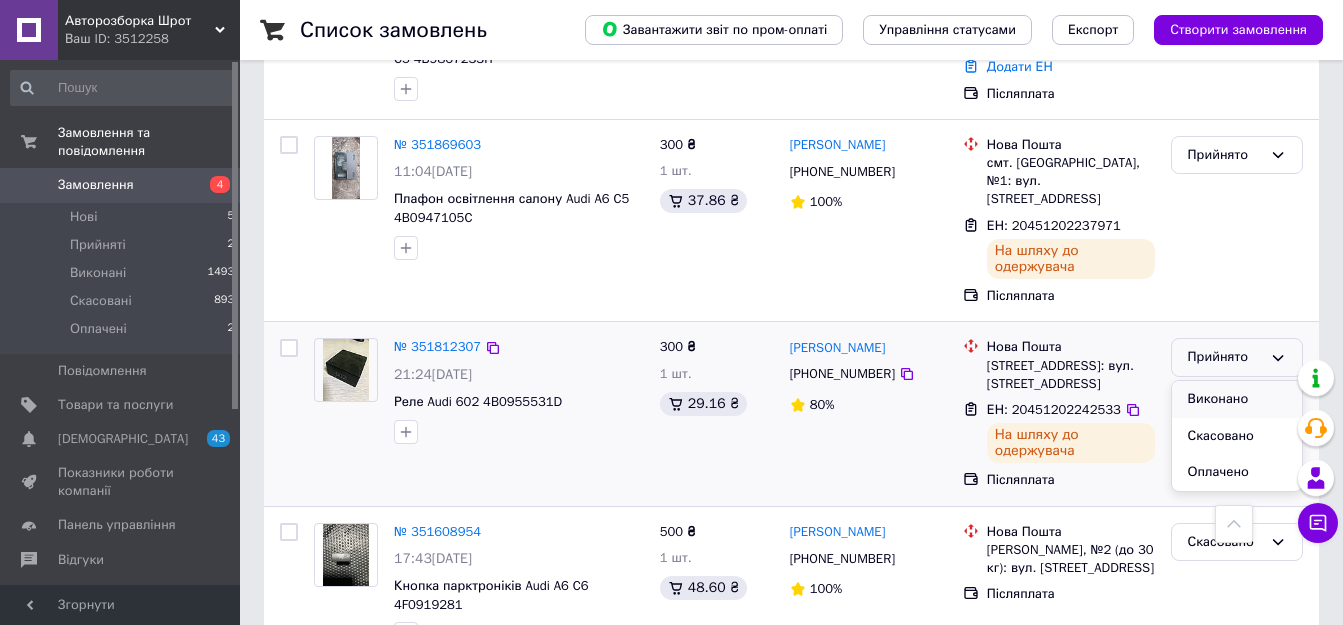 click on "Виконано" at bounding box center [1237, 399] 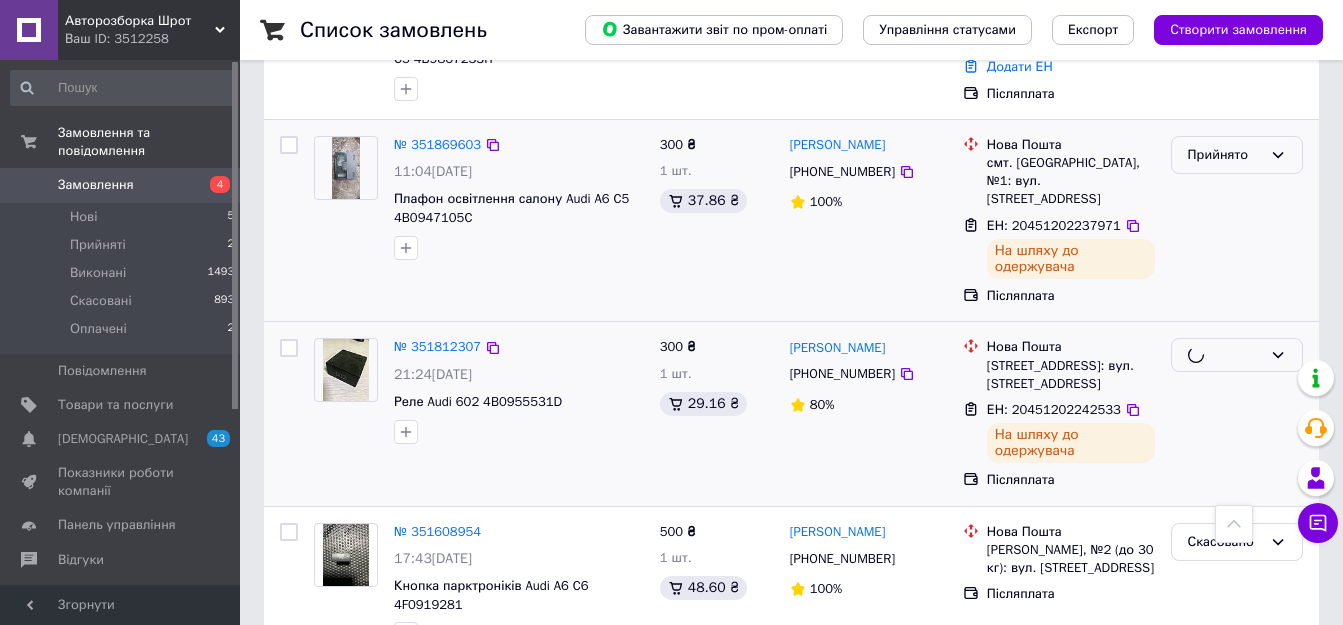 click on "Прийнято" at bounding box center [1225, 155] 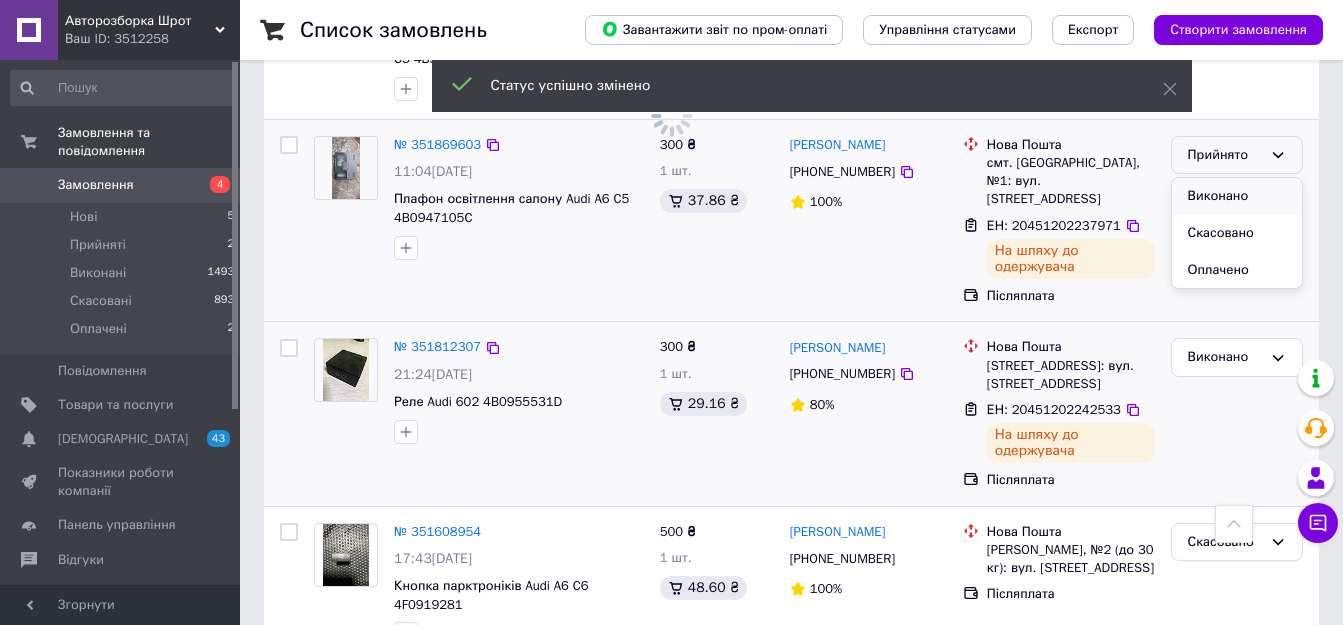 click on "Виконано" at bounding box center [1237, 196] 